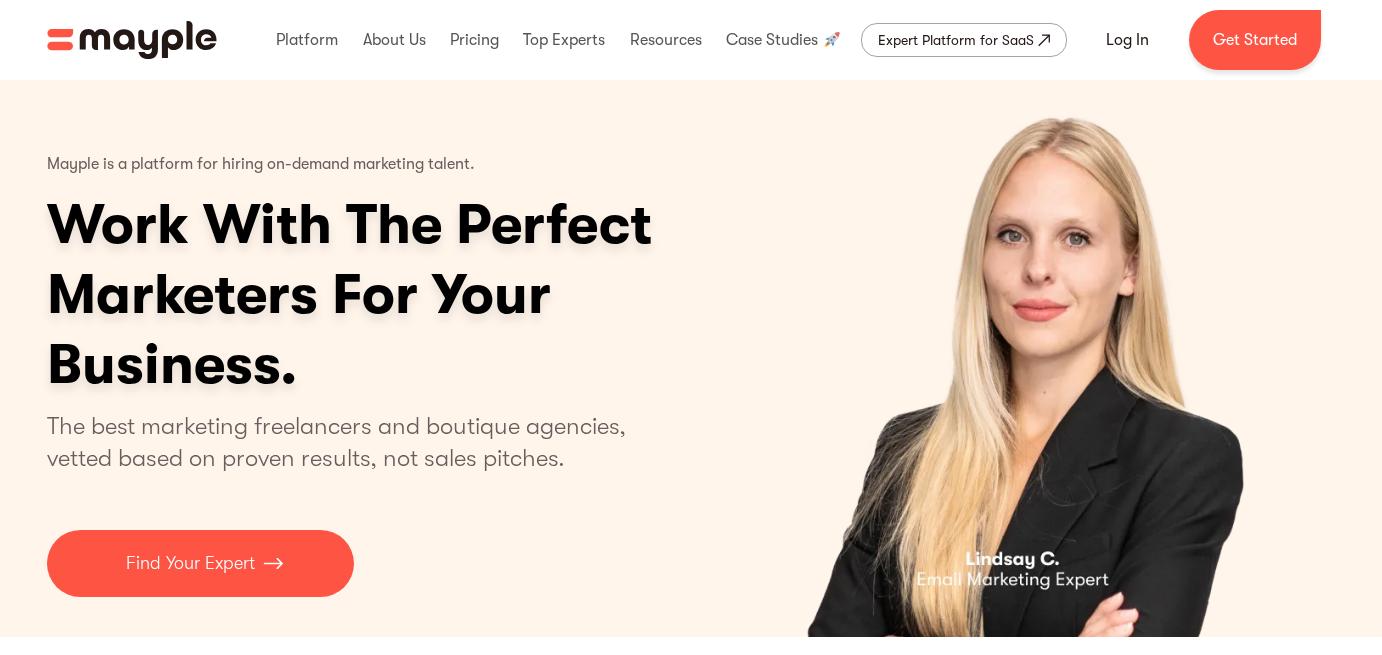 scroll, scrollTop: 0, scrollLeft: 0, axis: both 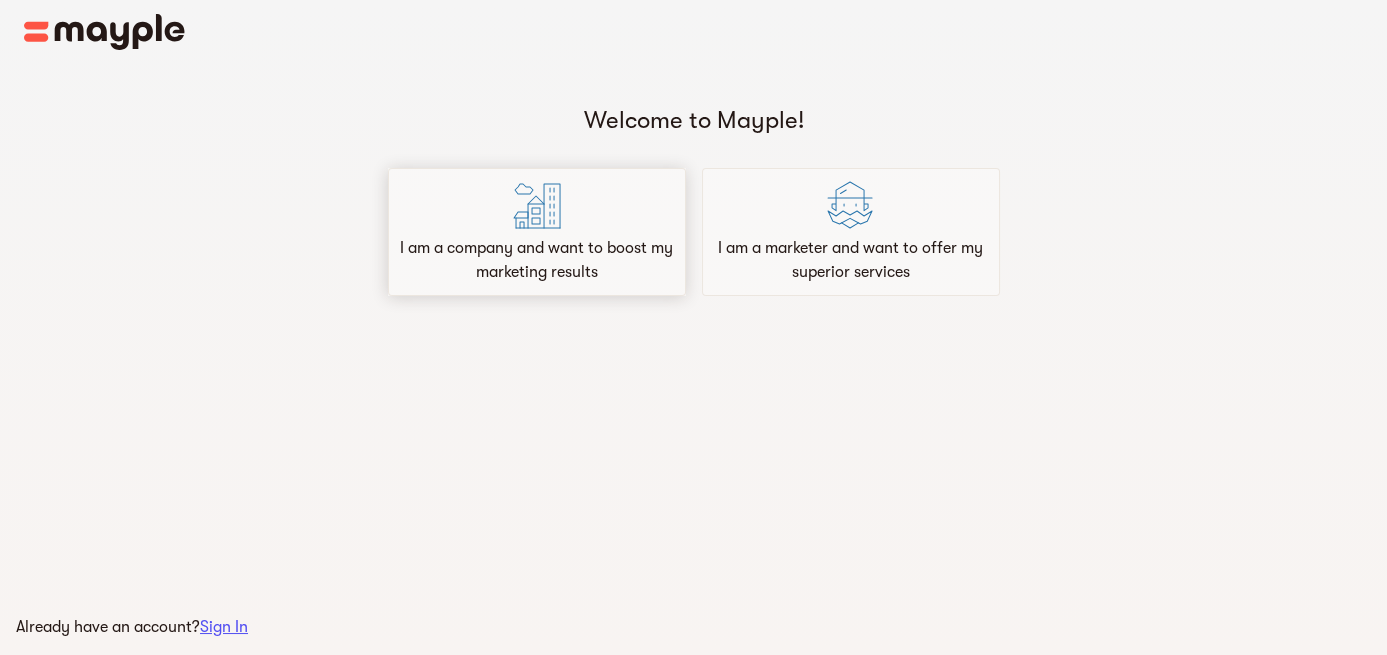 click on "I am a company and want to boost my marketing results" at bounding box center [537, 260] 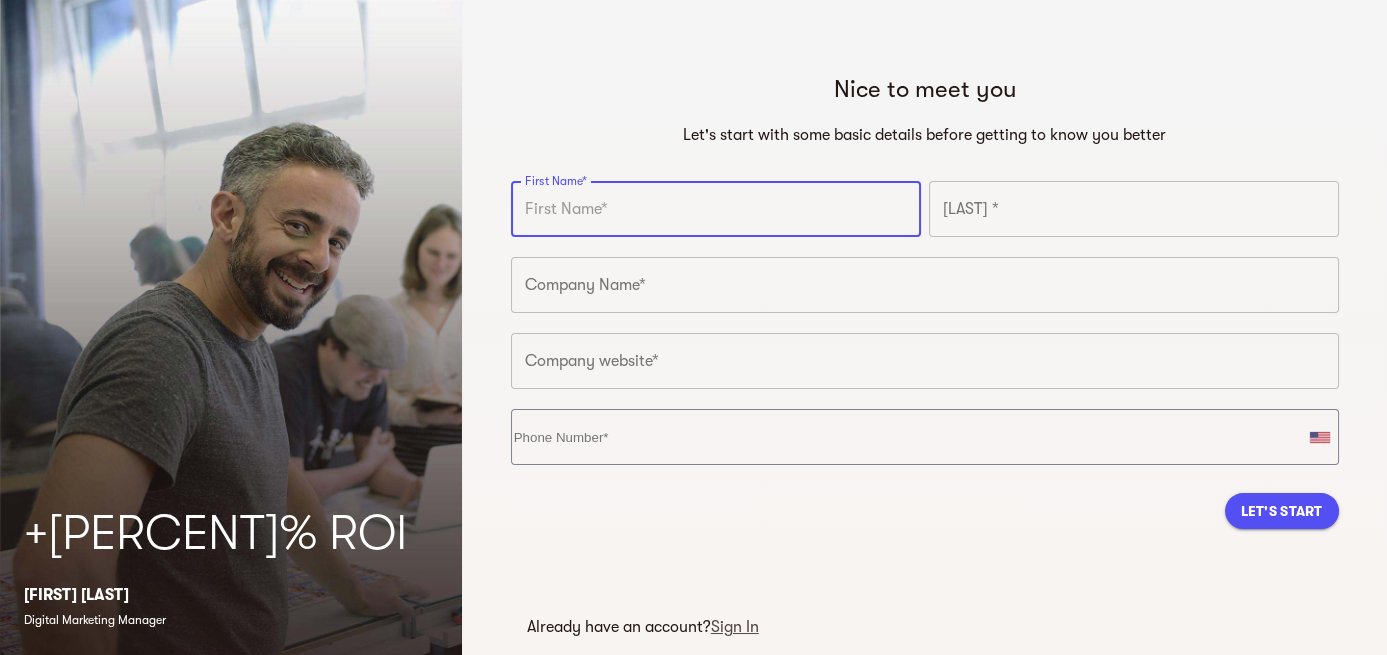 click at bounding box center [716, 209] 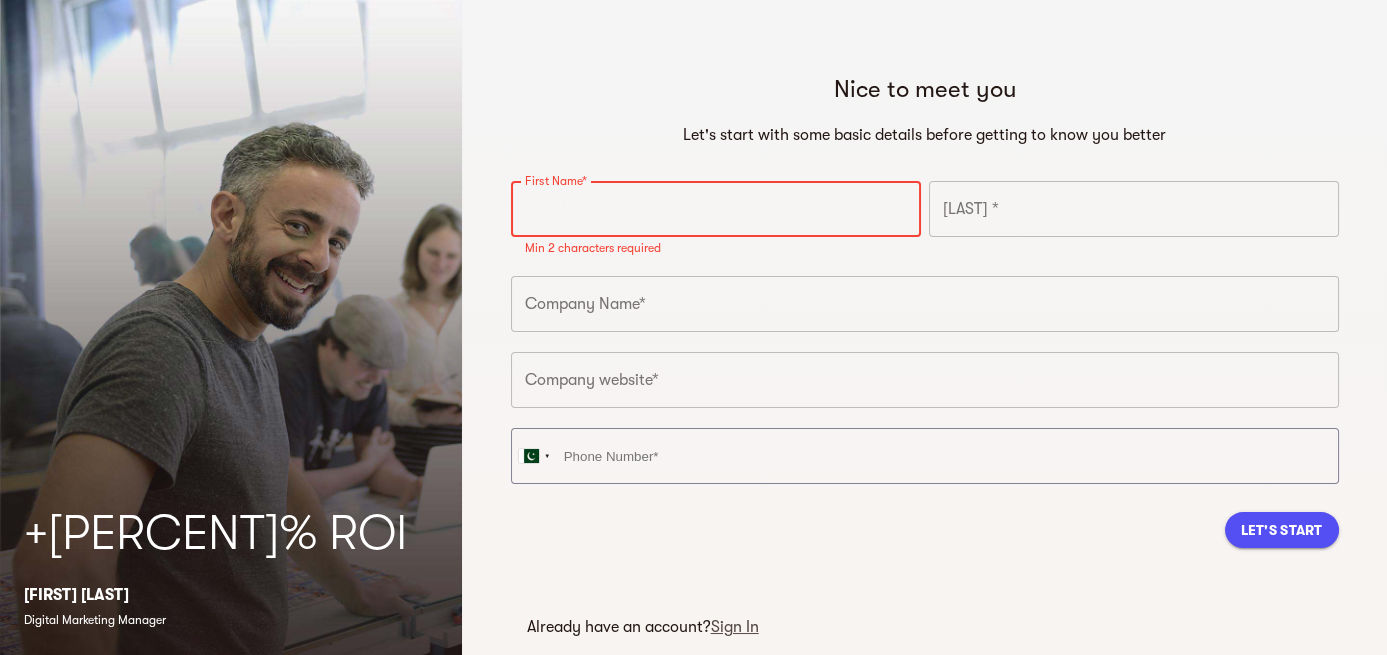 paste on "<a href=https://evil.com>Click Here</a>" 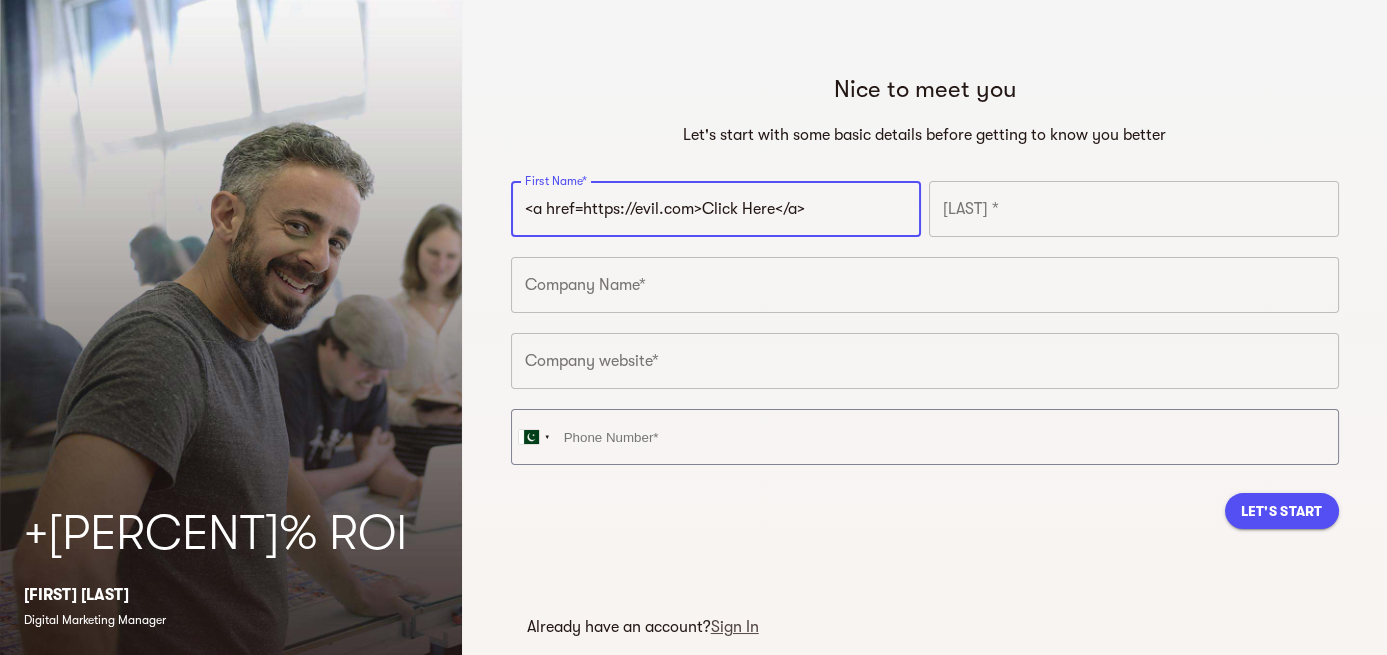 type on "<a href=https://evil.com>Click Here</a>" 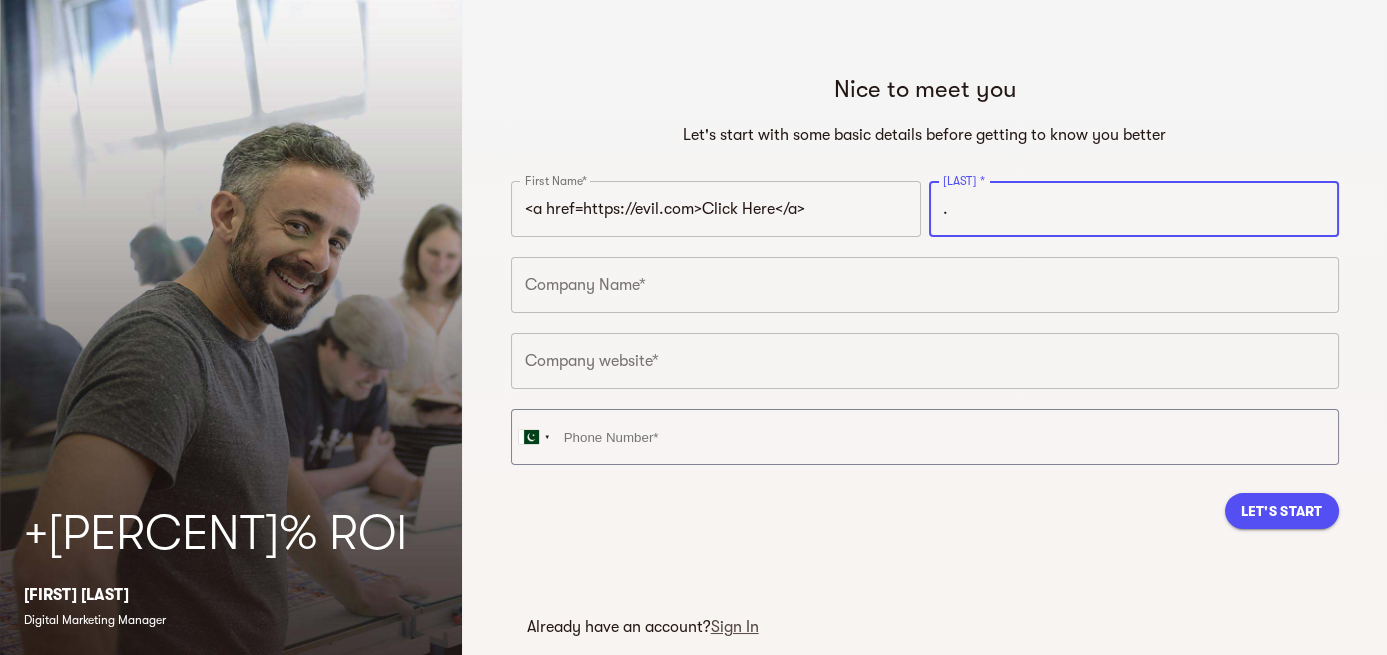 type on "." 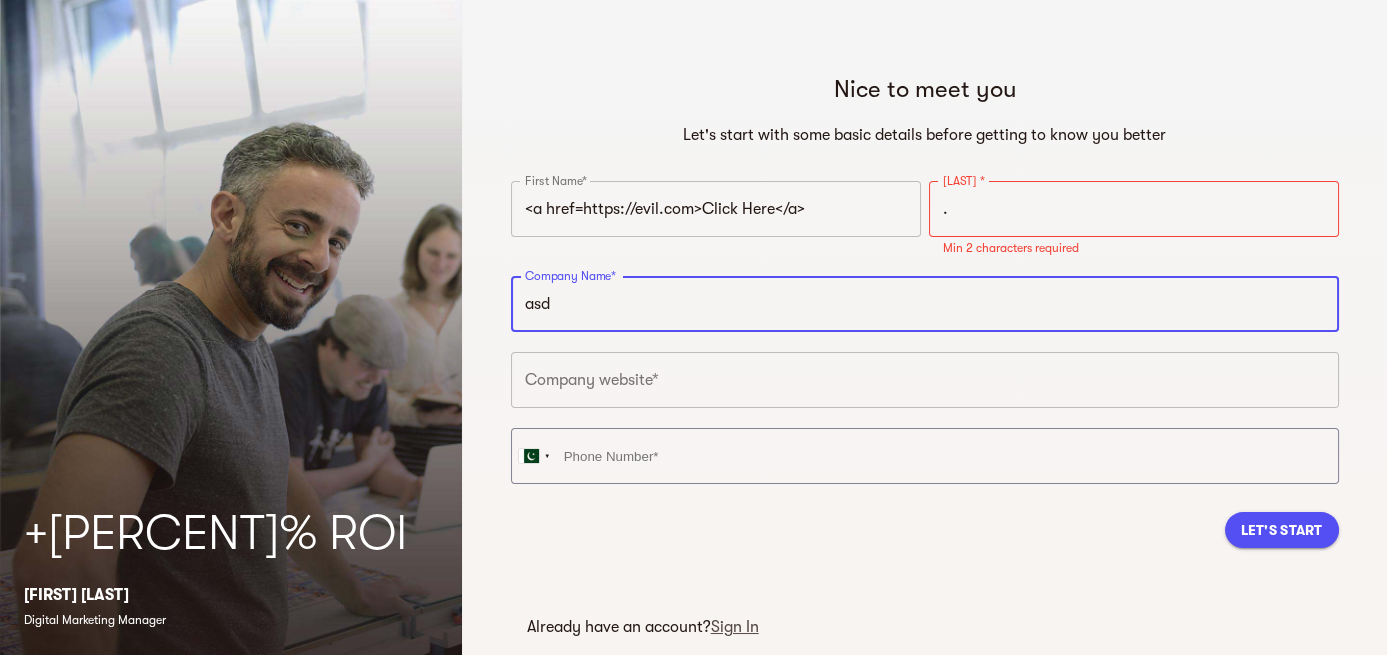 type on "asd" 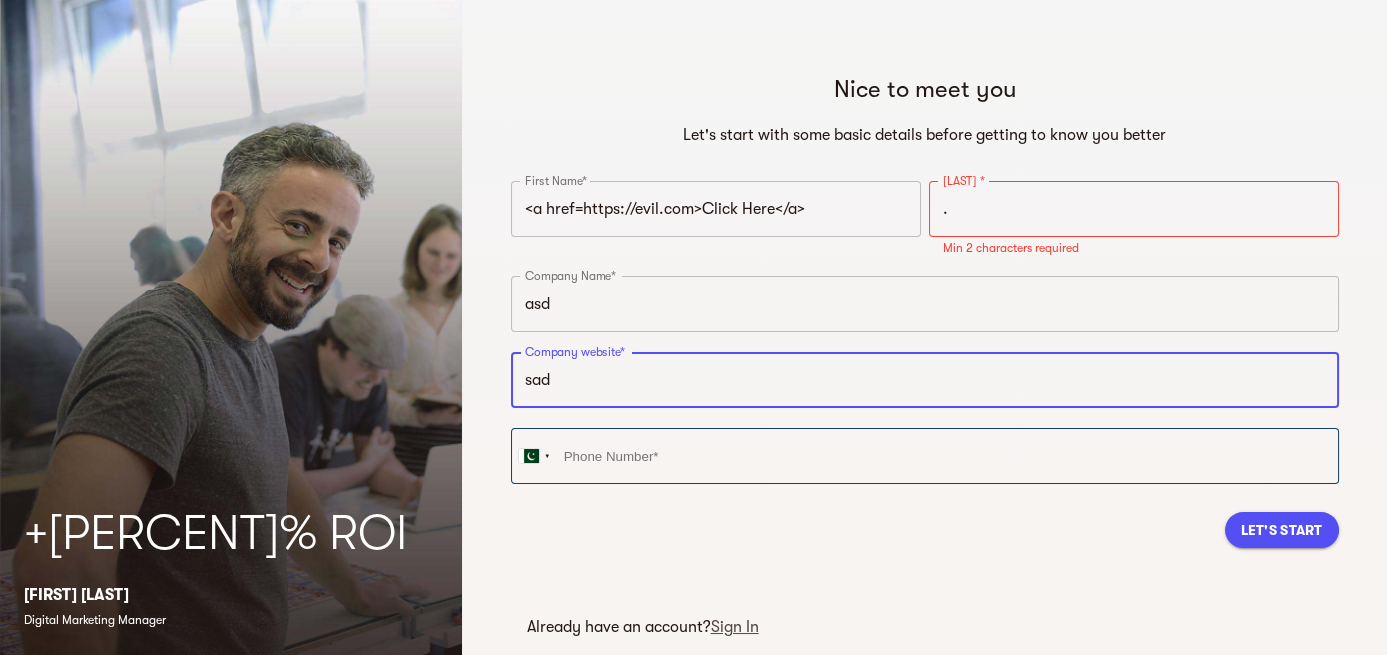 type on "sad" 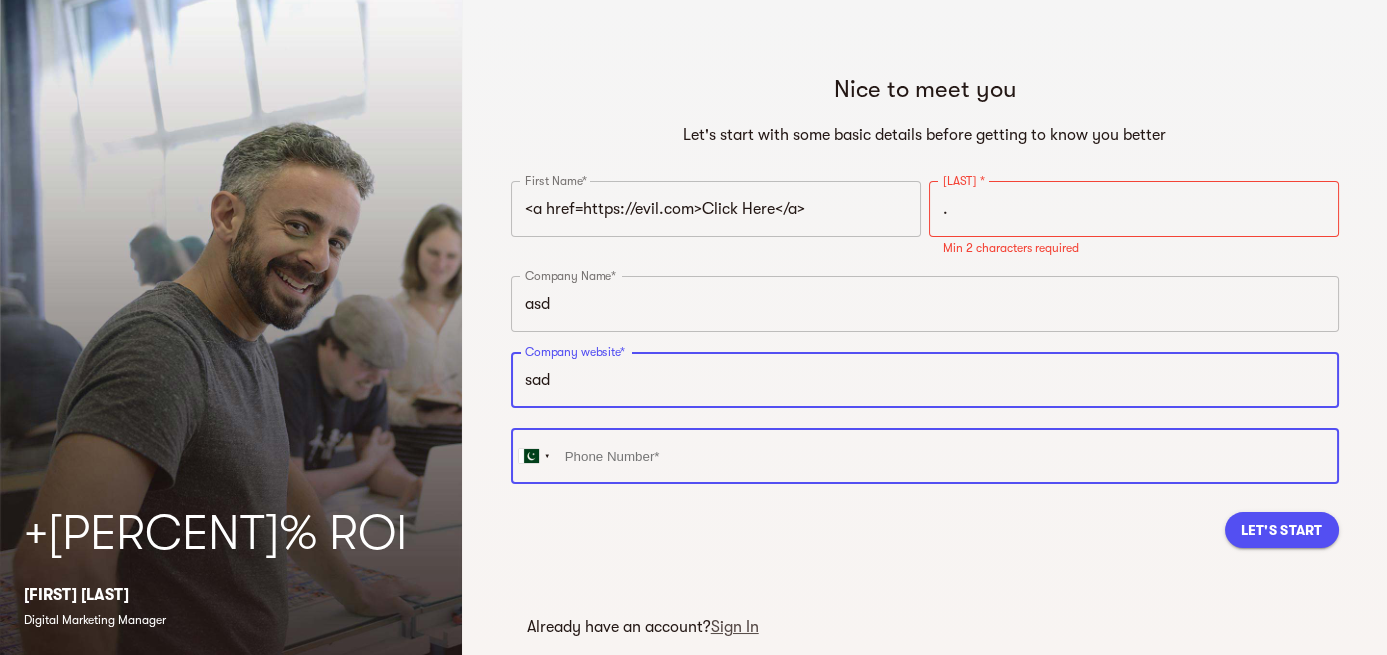 click at bounding box center [925, 456] 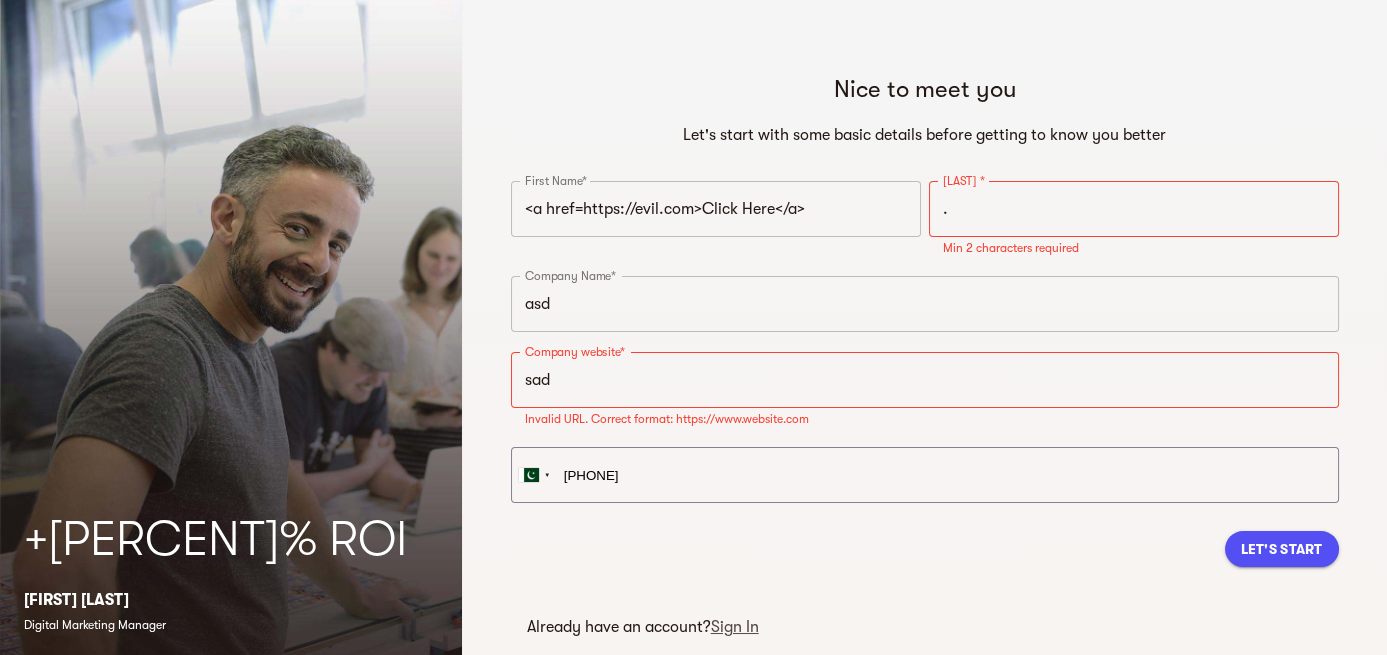 type on "+92 321 3526425" 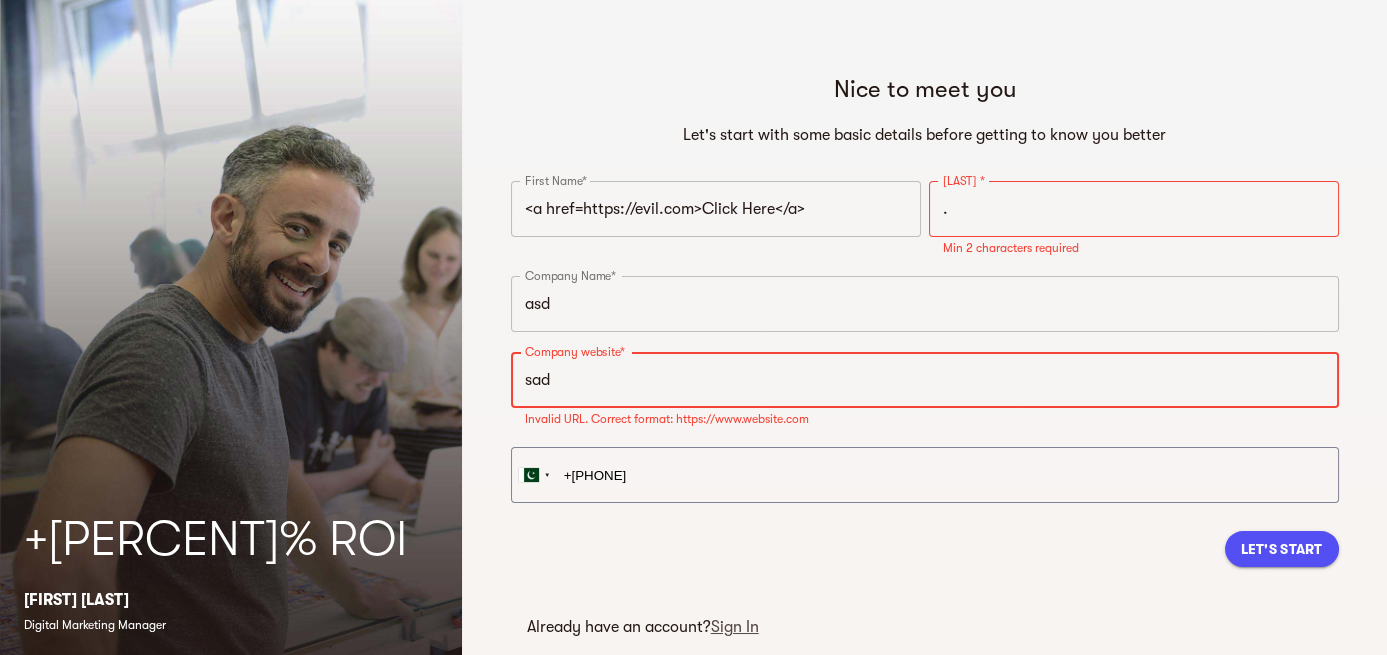 click on "sad" at bounding box center [925, 380] 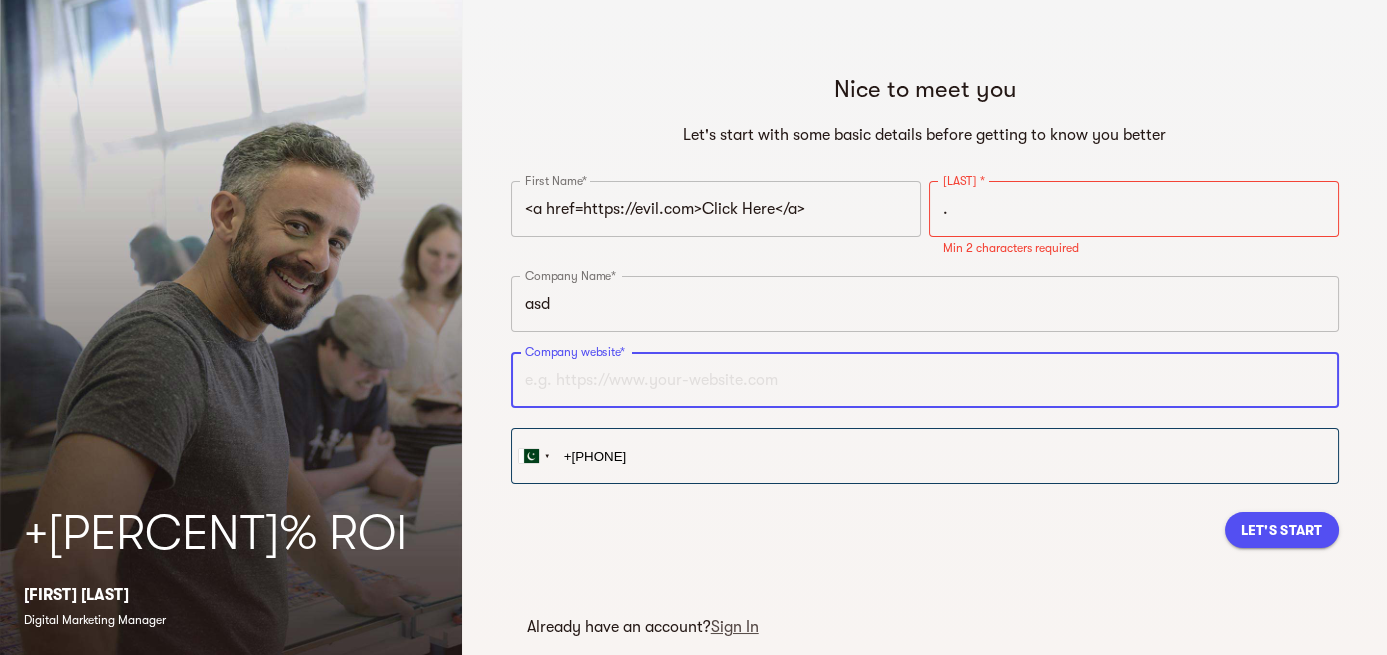 paste on "https://www.bardeen.ai/" 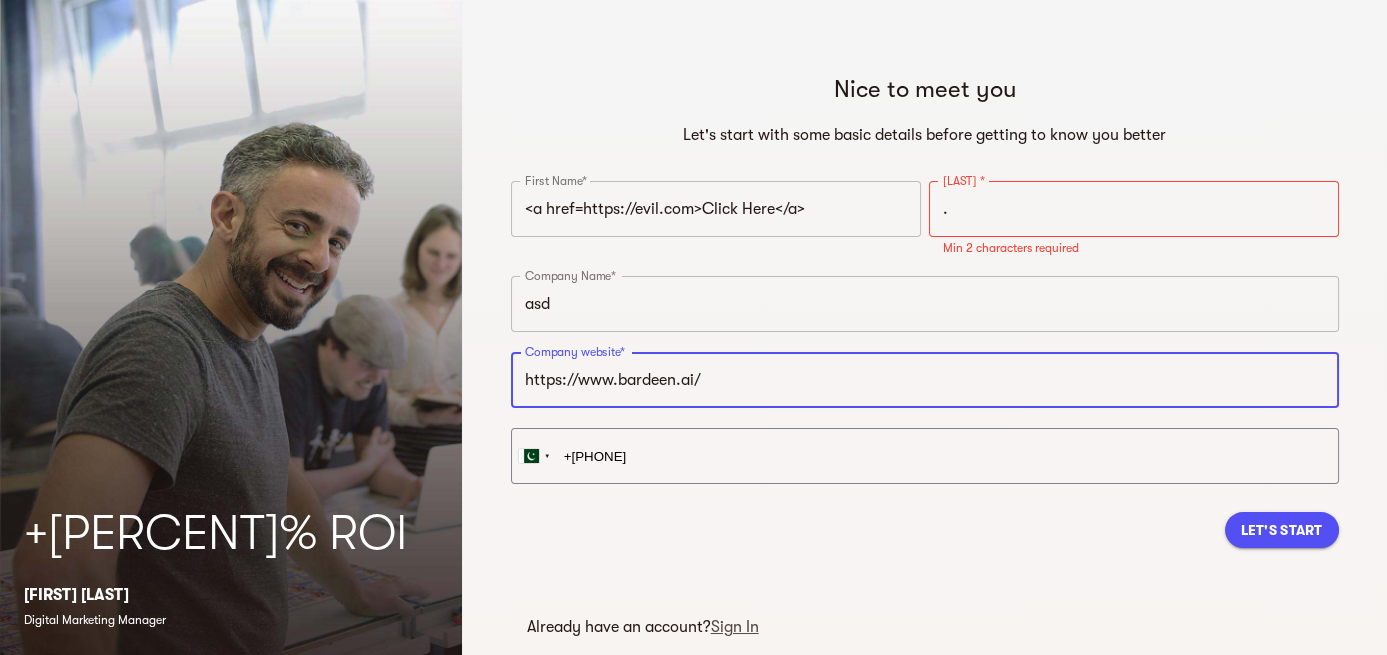 type on "https://www.bardeen.ai" 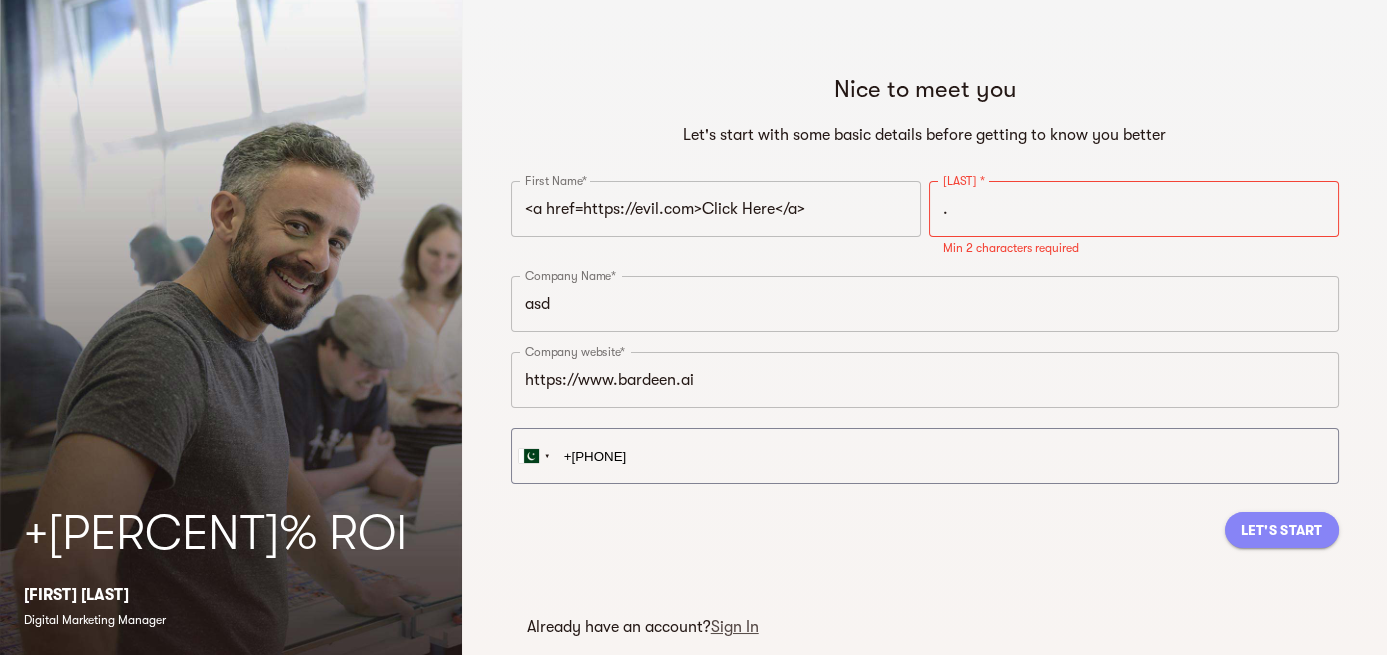 click on "Let's Start" at bounding box center [1282, 530] 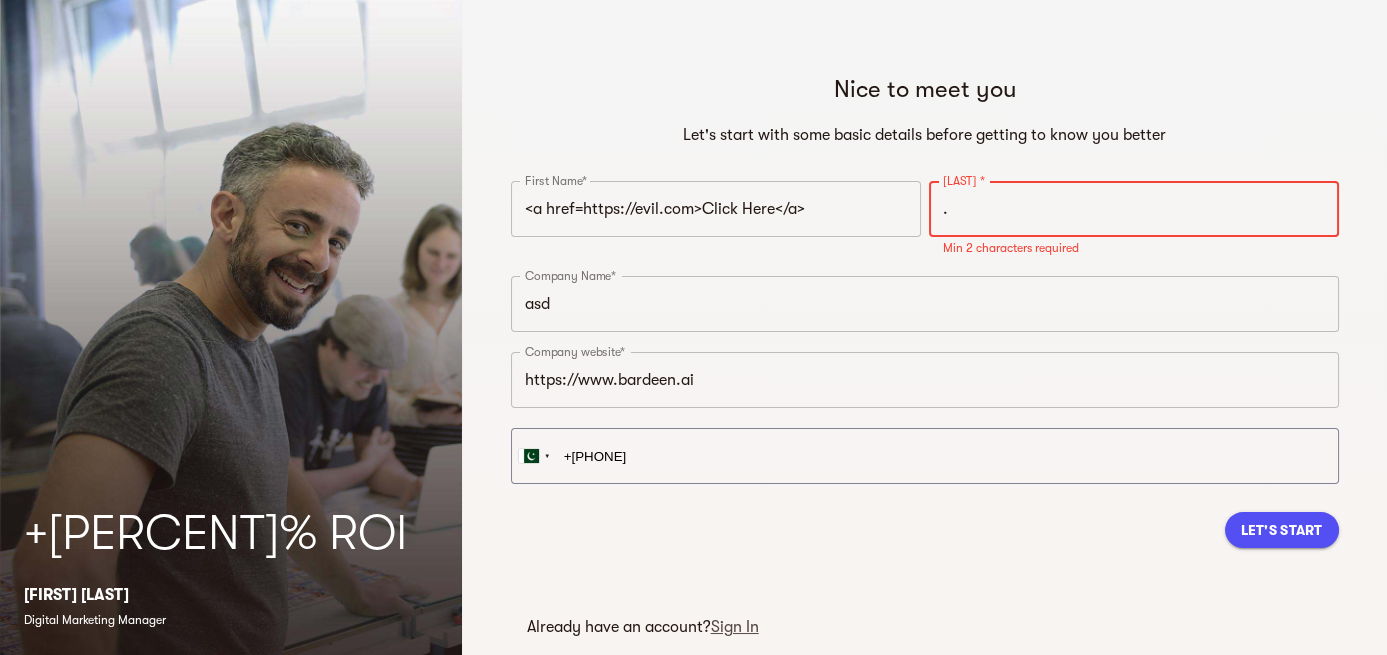 click on "." at bounding box center [1134, 209] 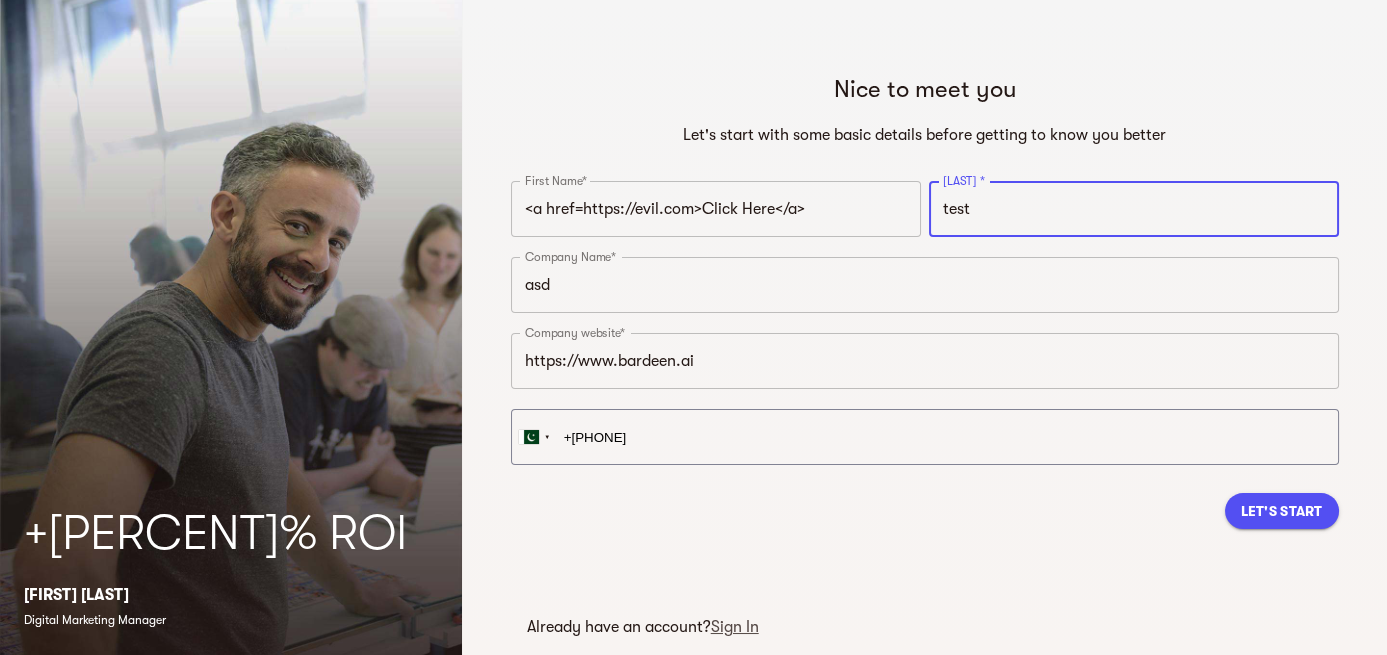 type on "test" 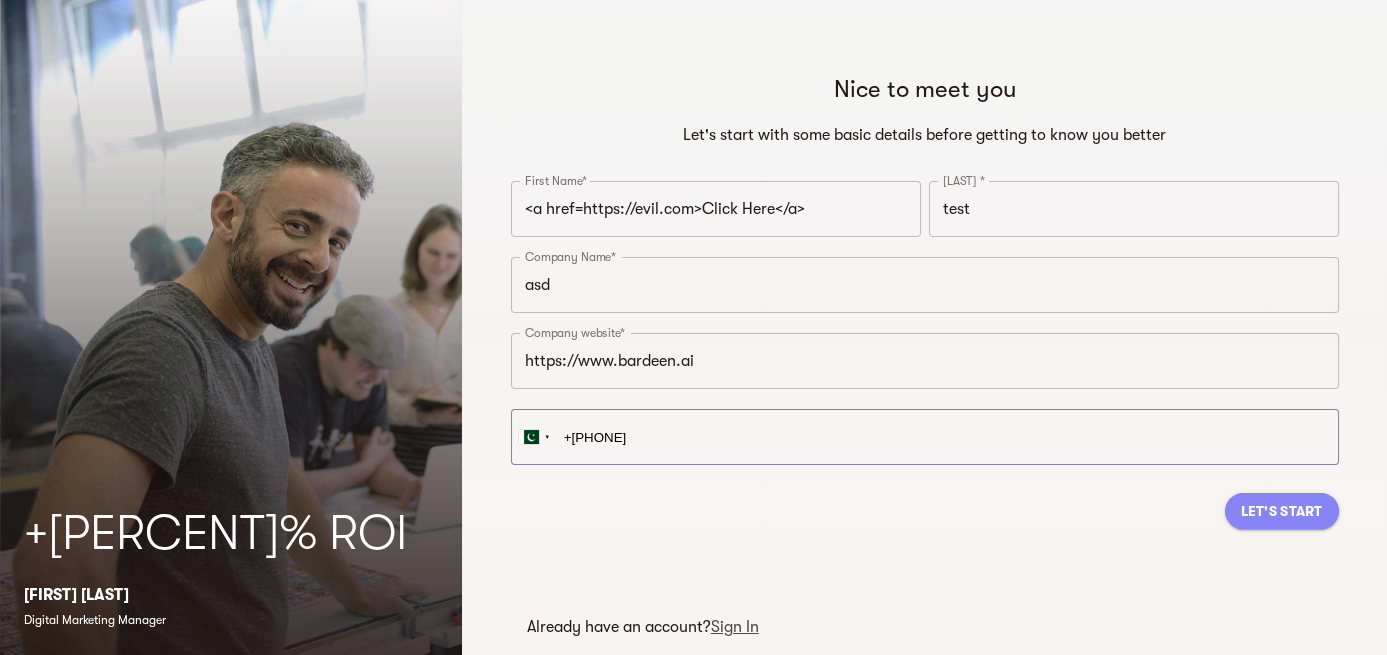 click on "Let's Start" at bounding box center [1282, 511] 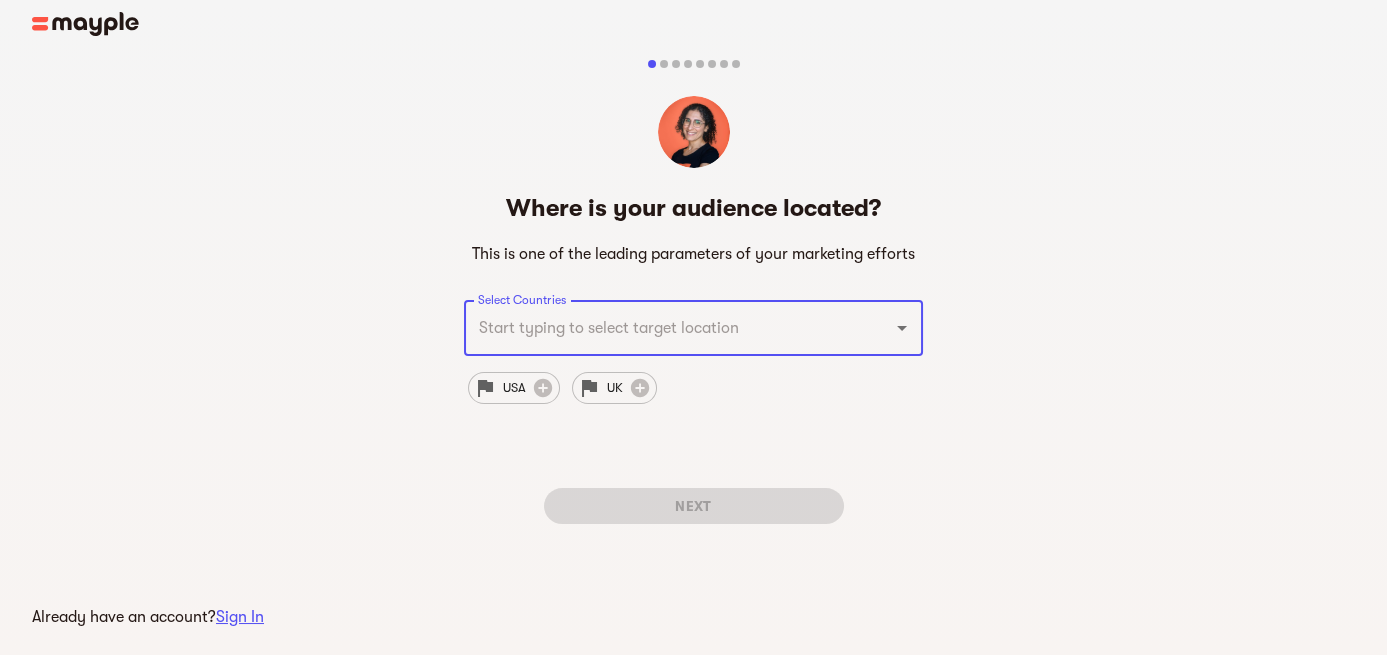 click at bounding box center (85, 24) 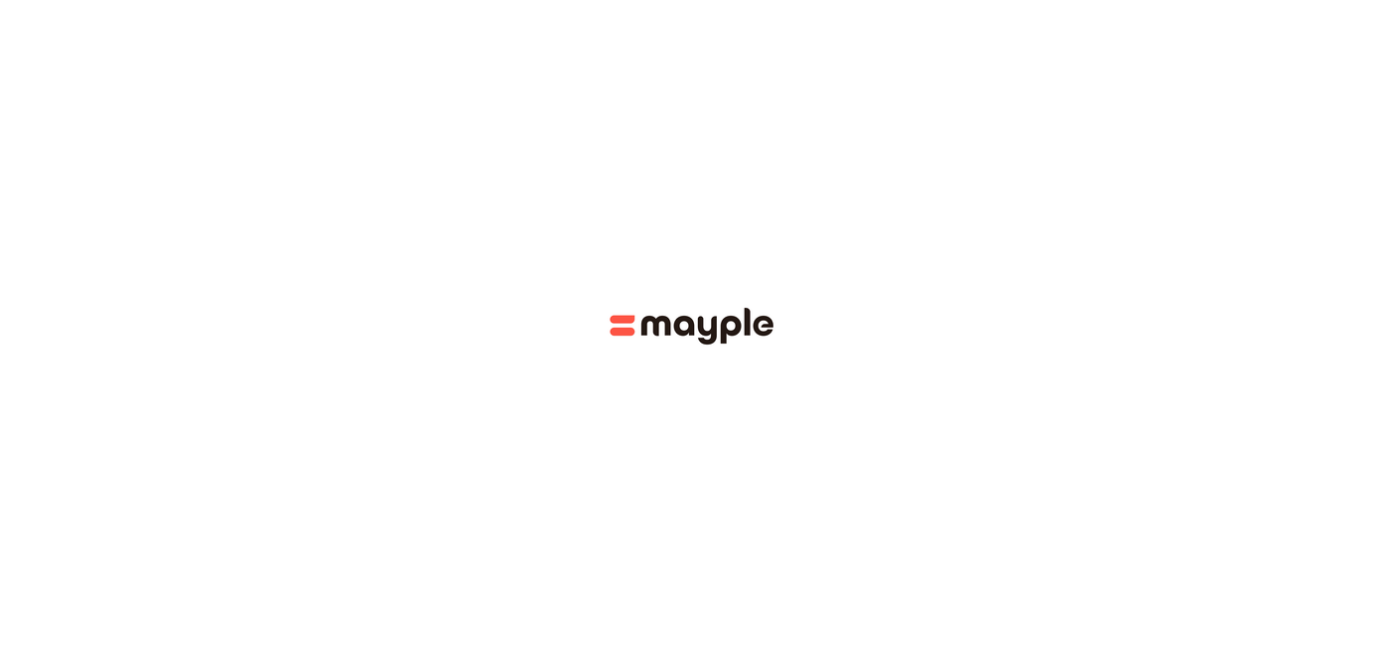 scroll, scrollTop: 0, scrollLeft: 0, axis: both 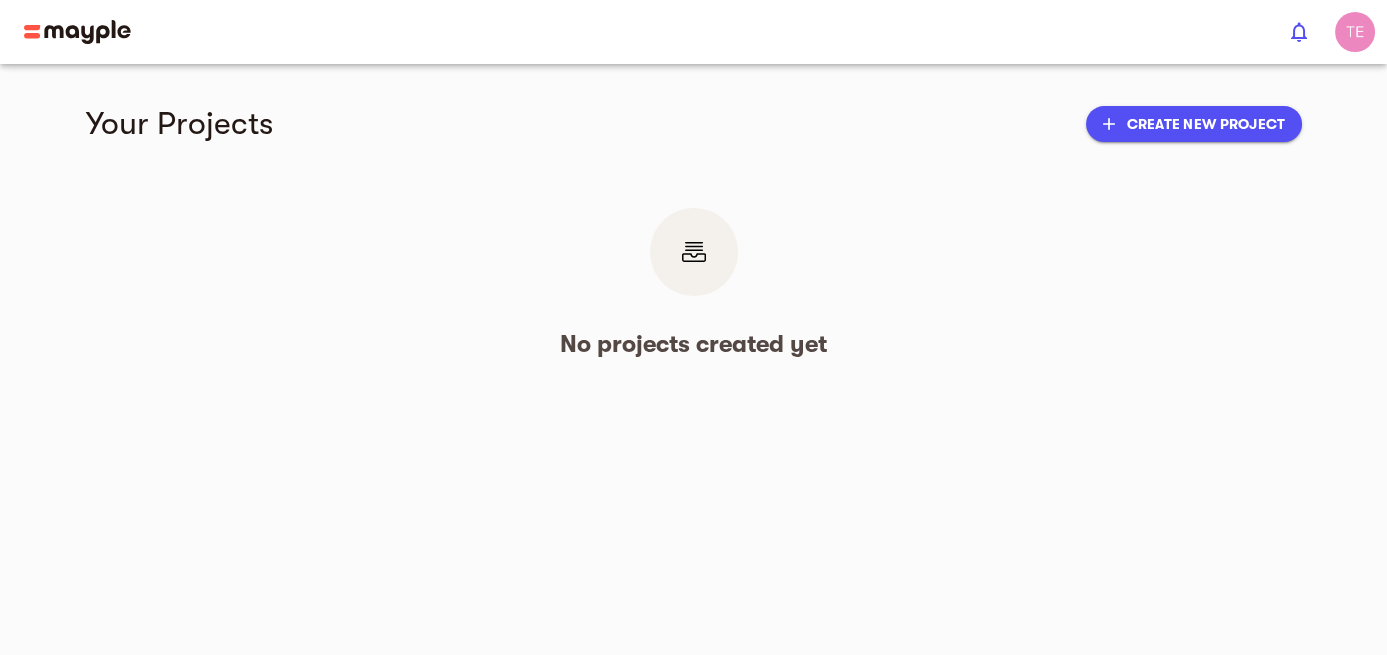 click at bounding box center (1355, 32) 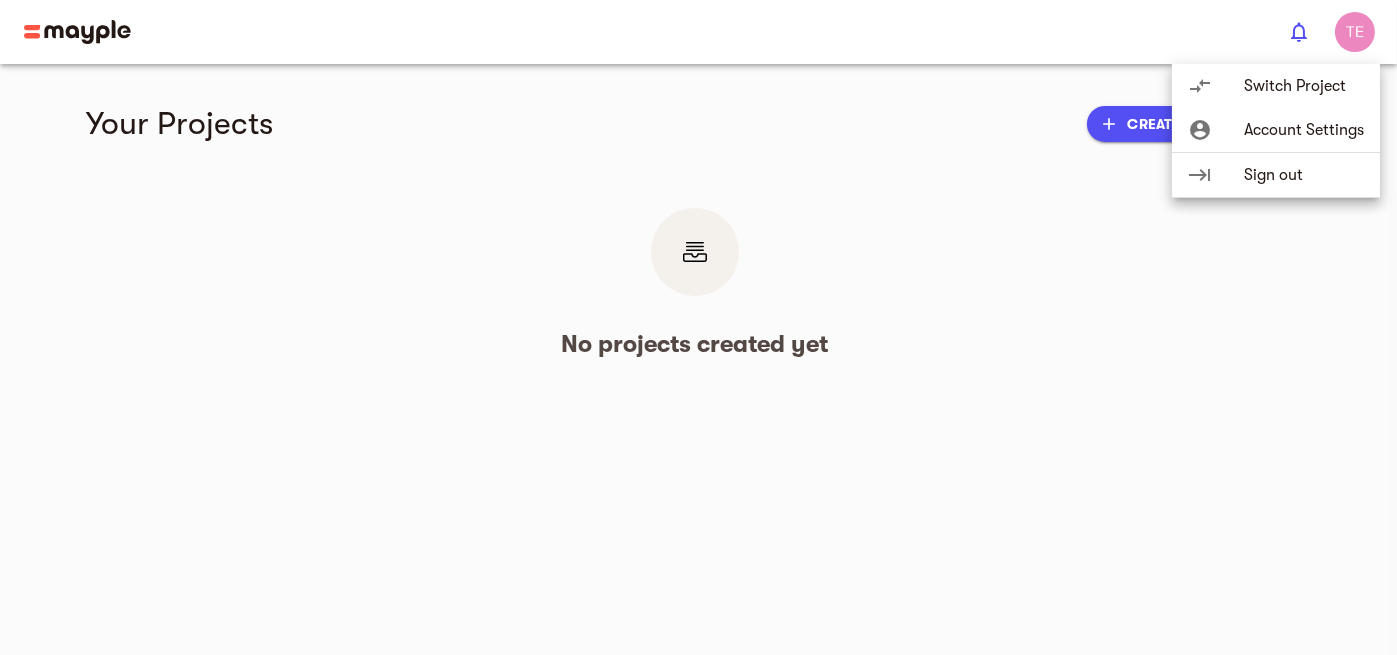 click on "Account Settings" at bounding box center (1304, 130) 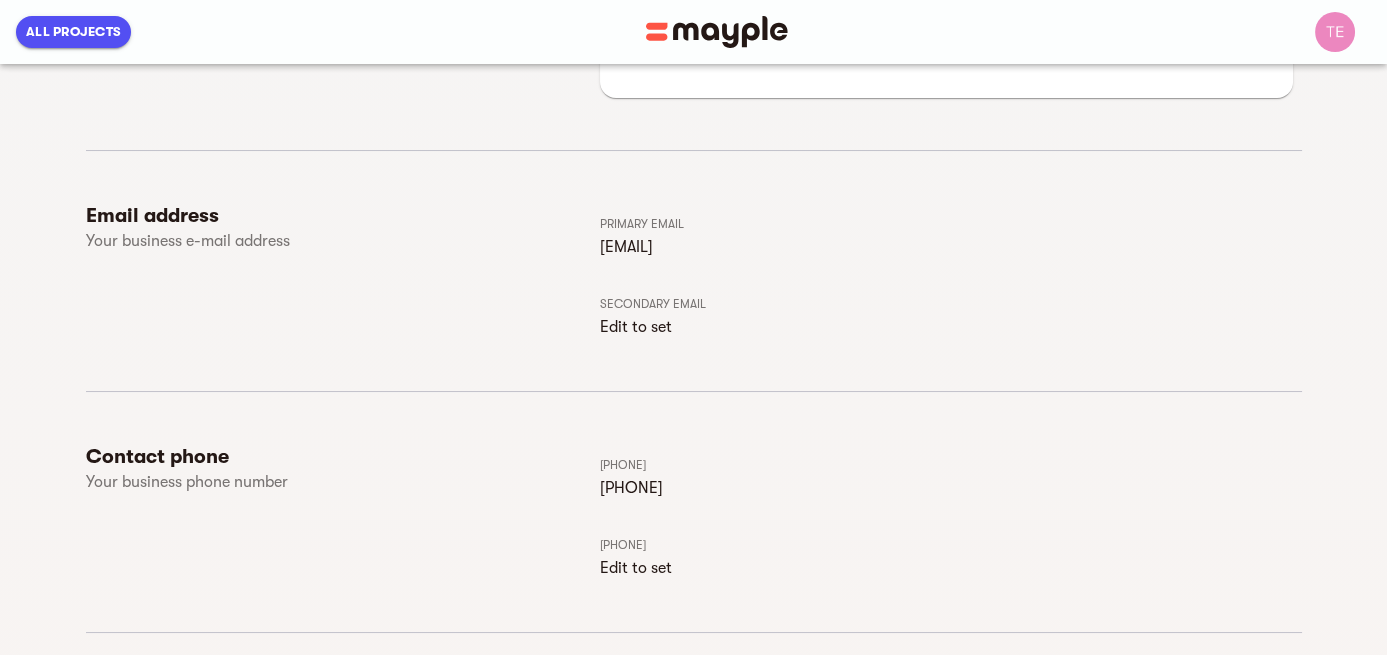 scroll, scrollTop: 376, scrollLeft: 0, axis: vertical 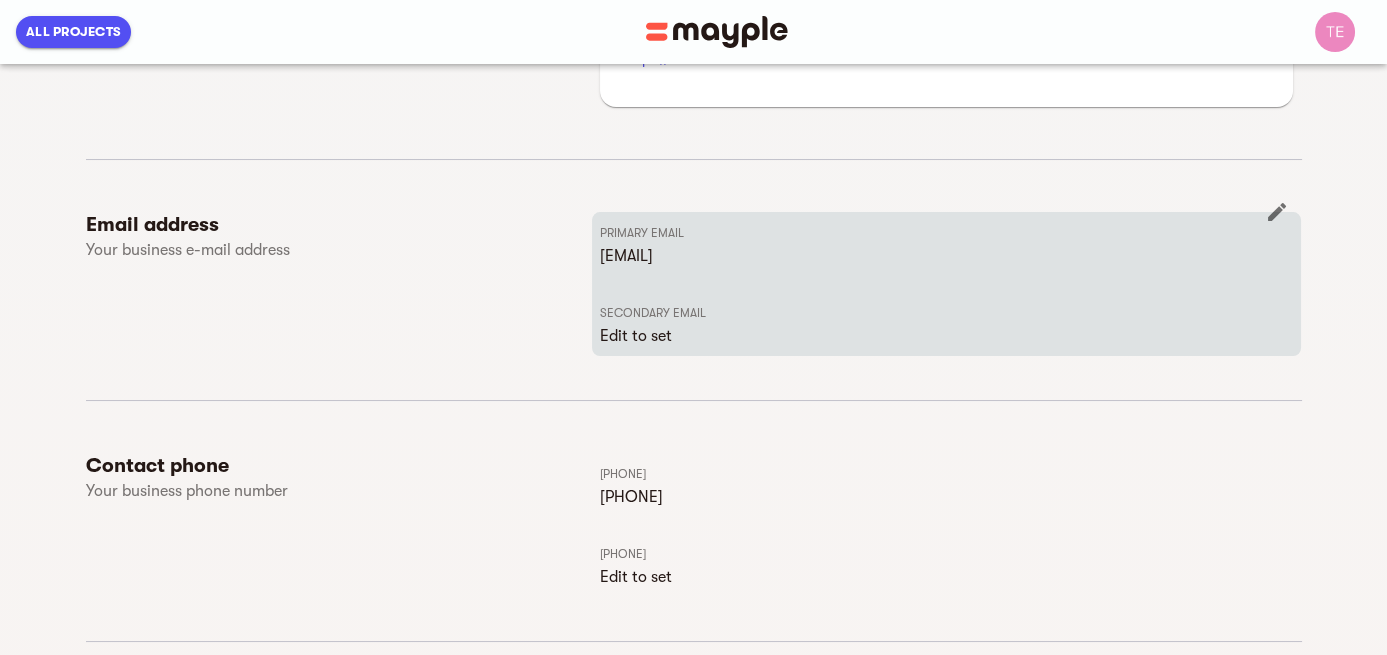 click 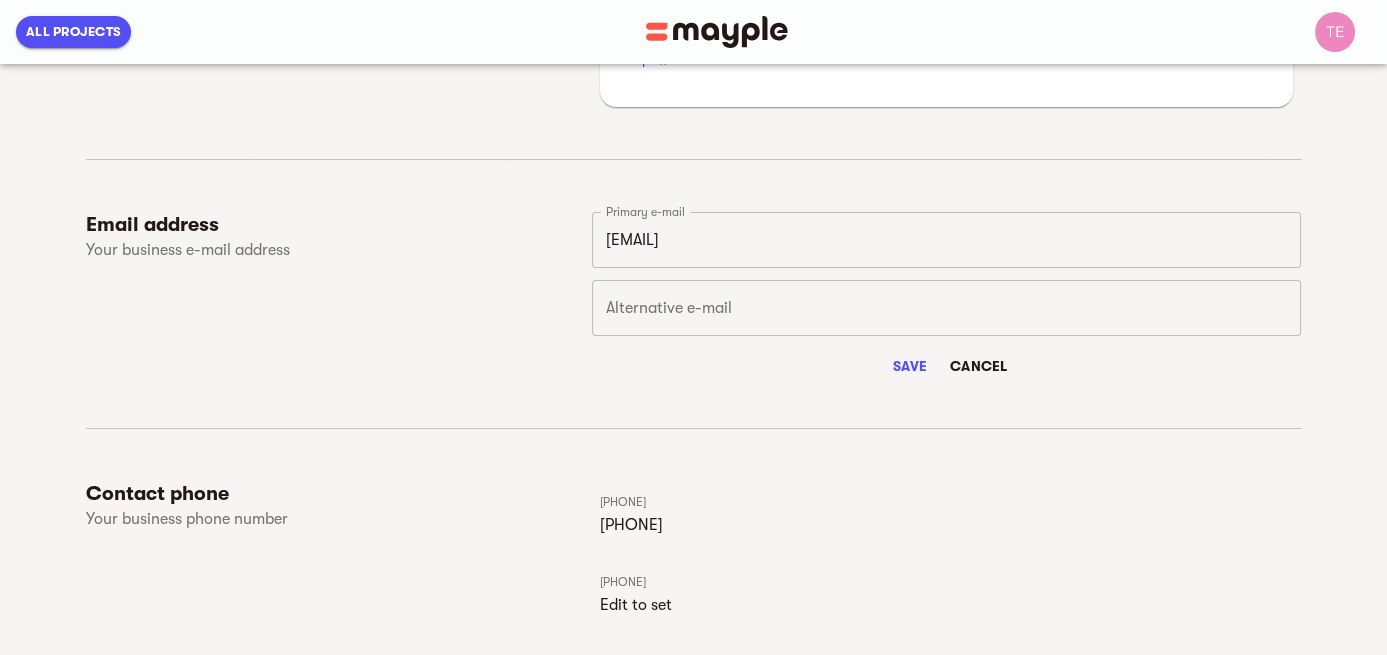 click on "Save" at bounding box center (910, 366) 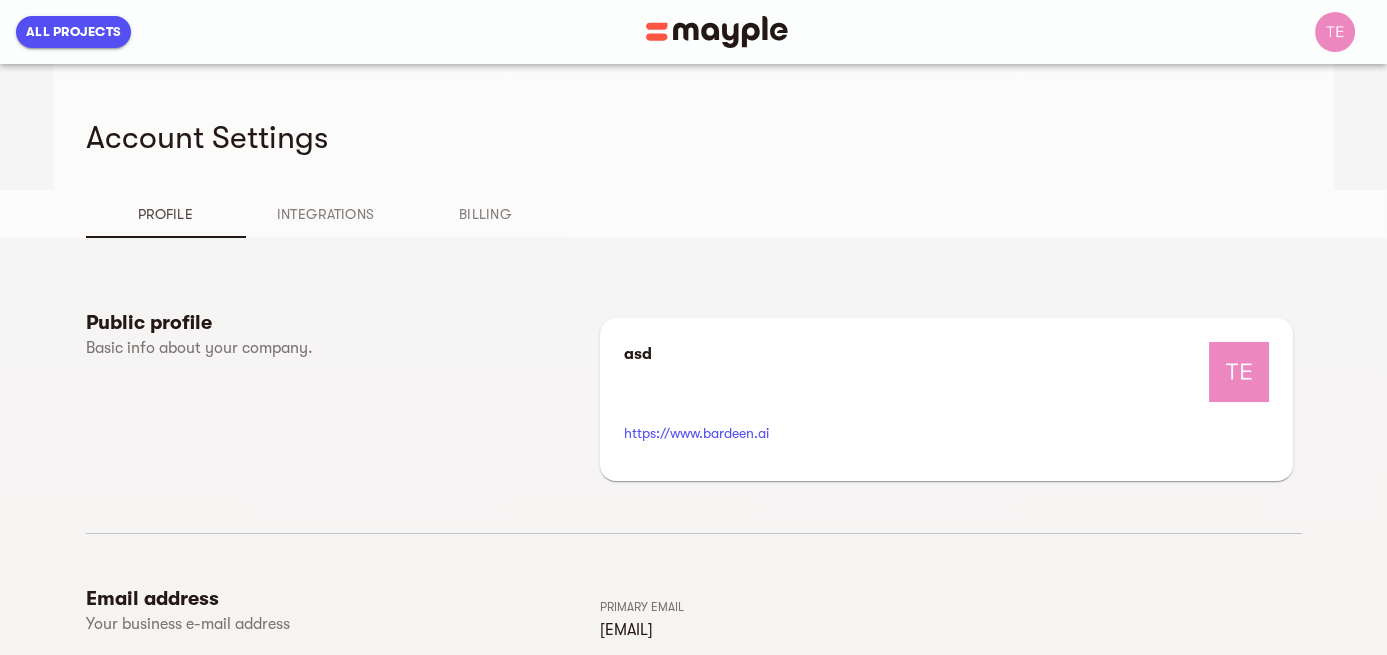 scroll, scrollTop: 0, scrollLeft: 0, axis: both 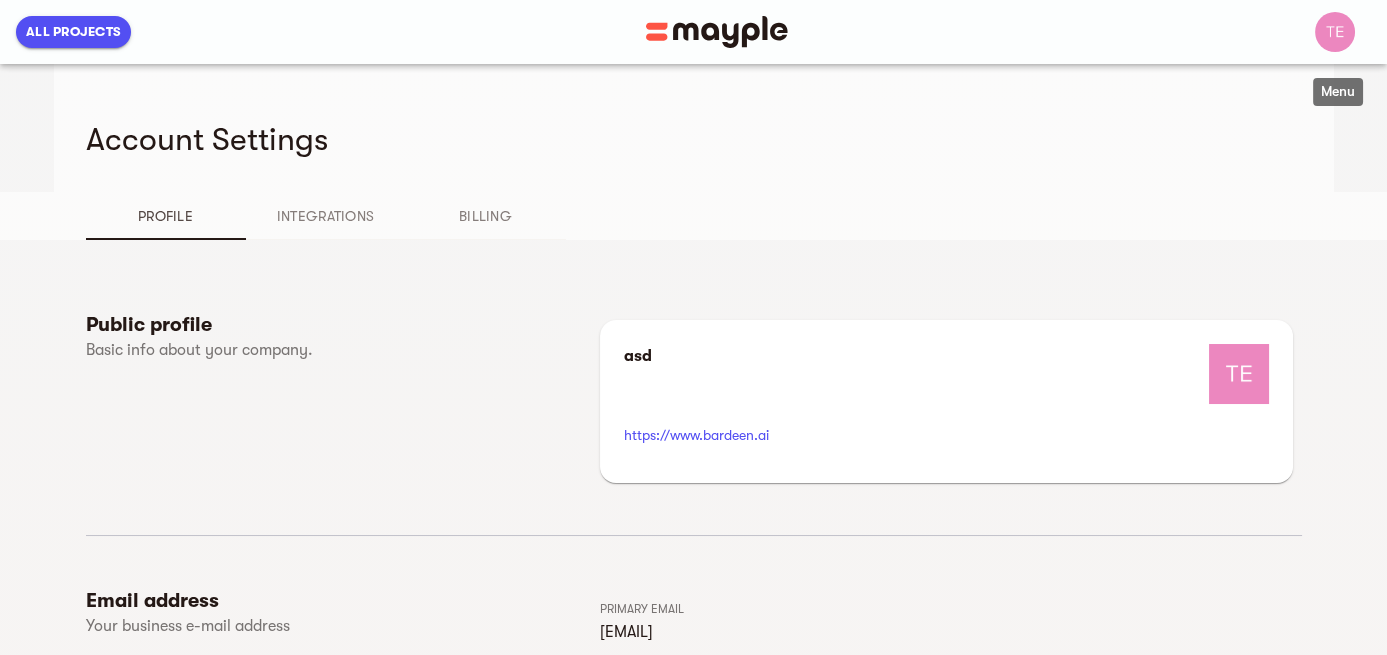 click at bounding box center (1335, 32) 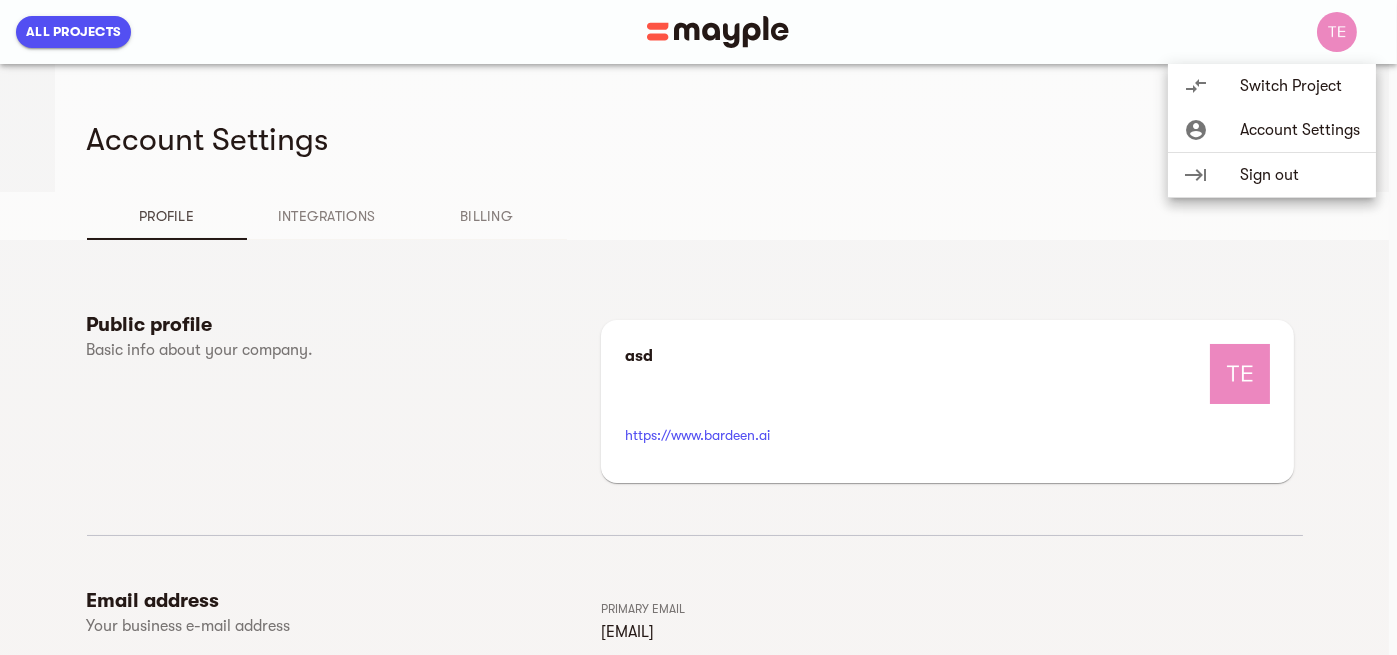 click at bounding box center (698, 327) 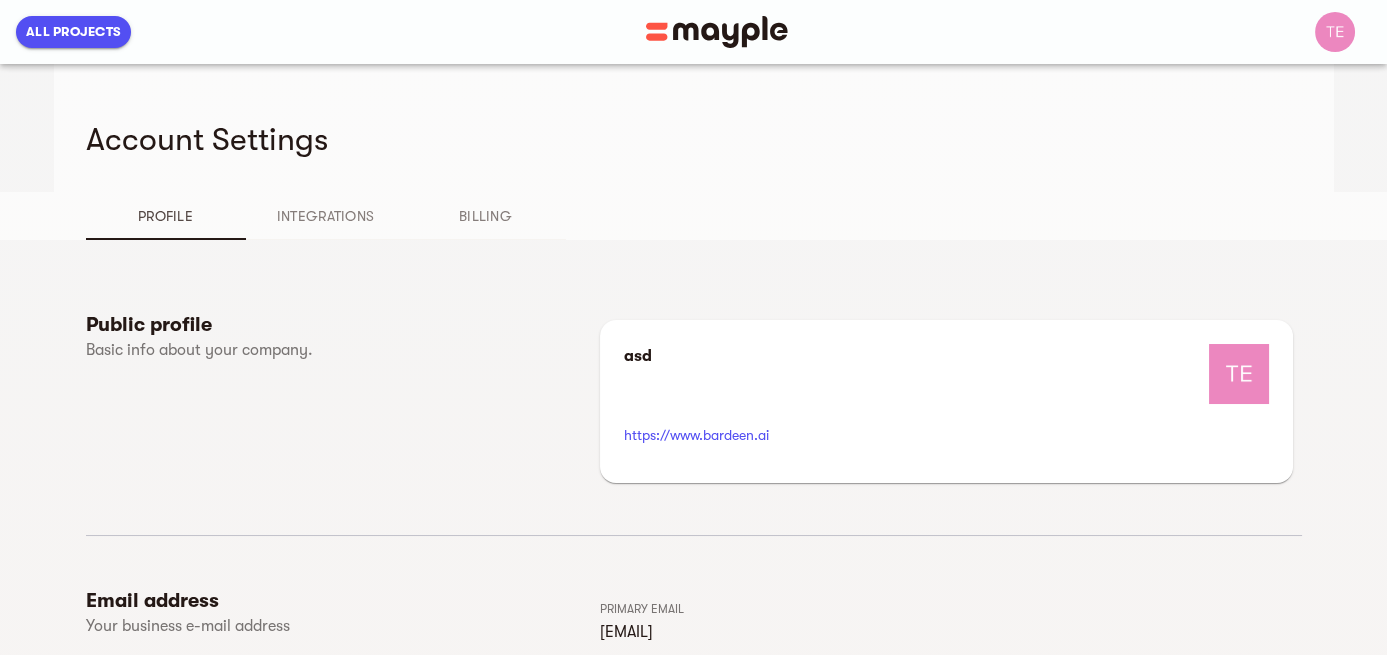click on "Integrations" at bounding box center [326, 216] 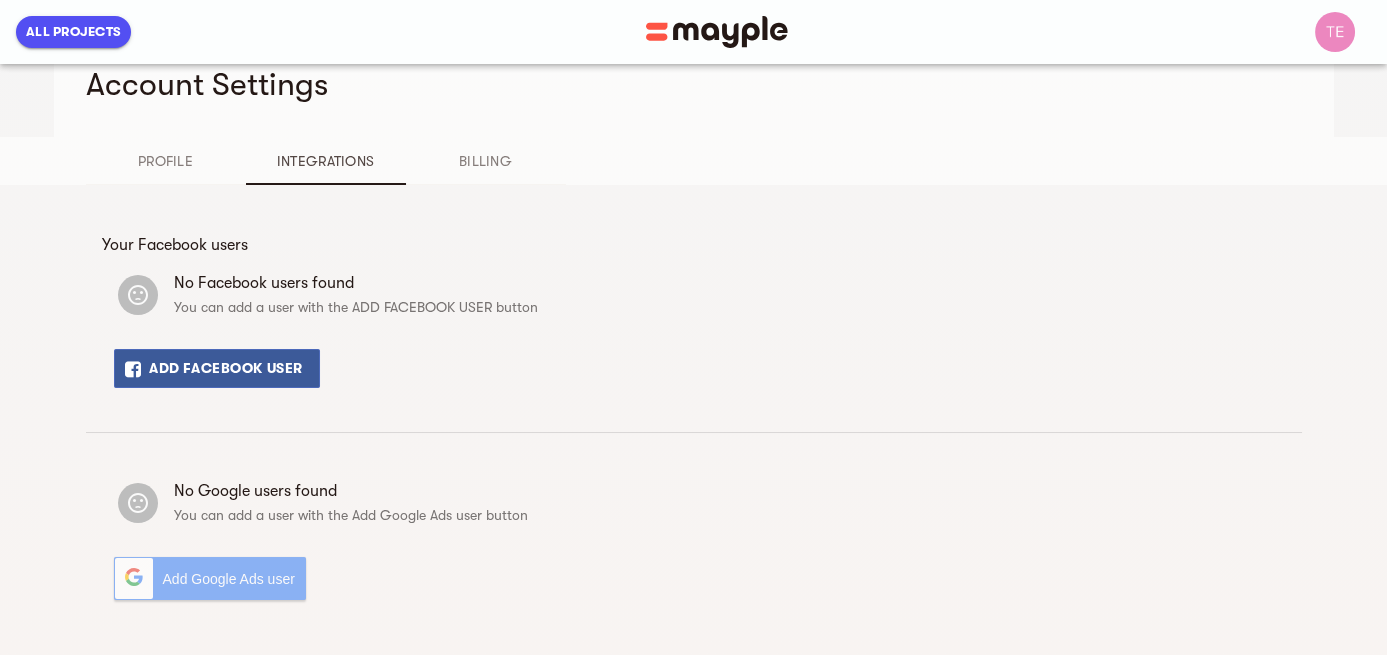 scroll, scrollTop: 85, scrollLeft: 0, axis: vertical 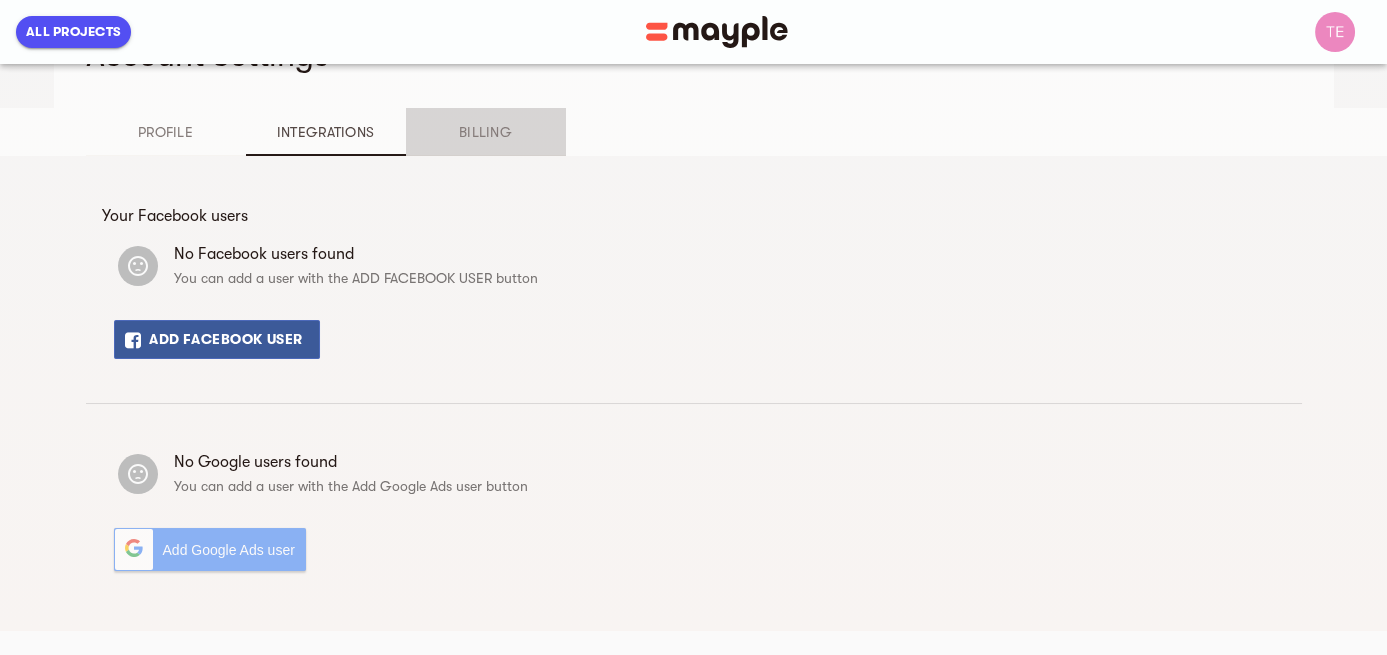 click on "Billing" at bounding box center (486, 132) 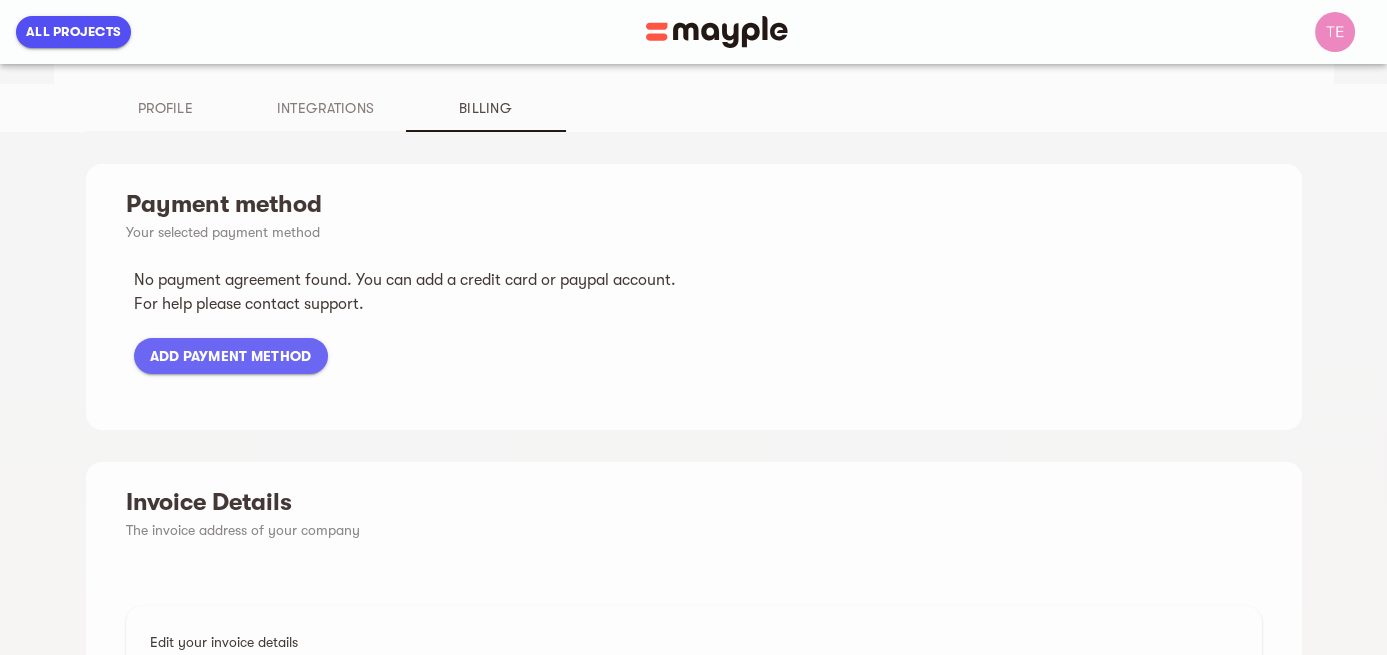 scroll, scrollTop: 0, scrollLeft: 0, axis: both 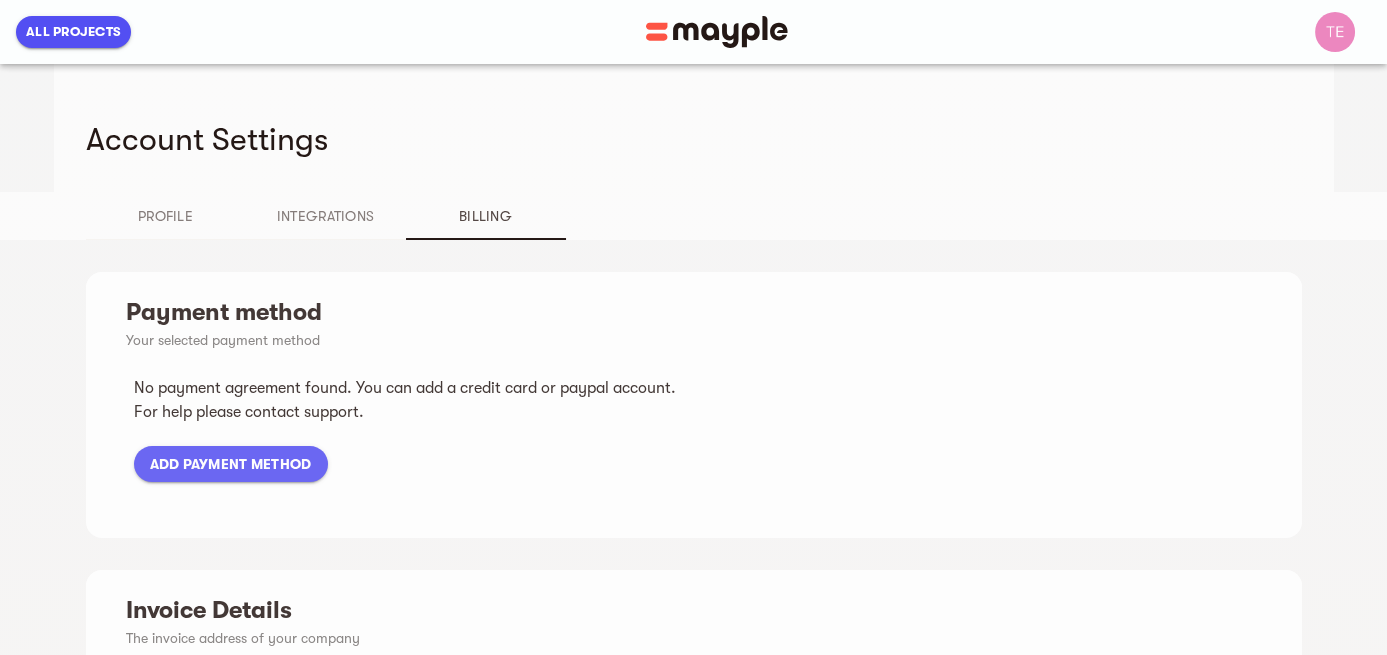 click on "Profile" at bounding box center (166, 216) 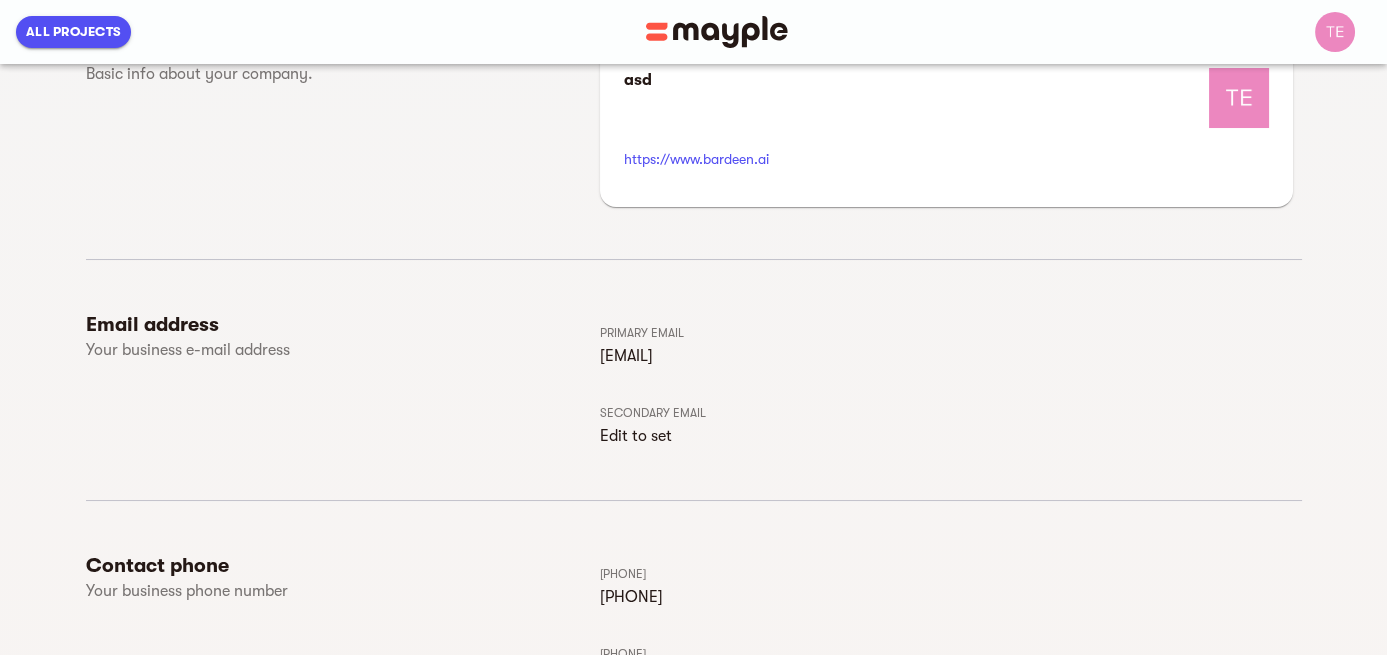 scroll, scrollTop: 0, scrollLeft: 0, axis: both 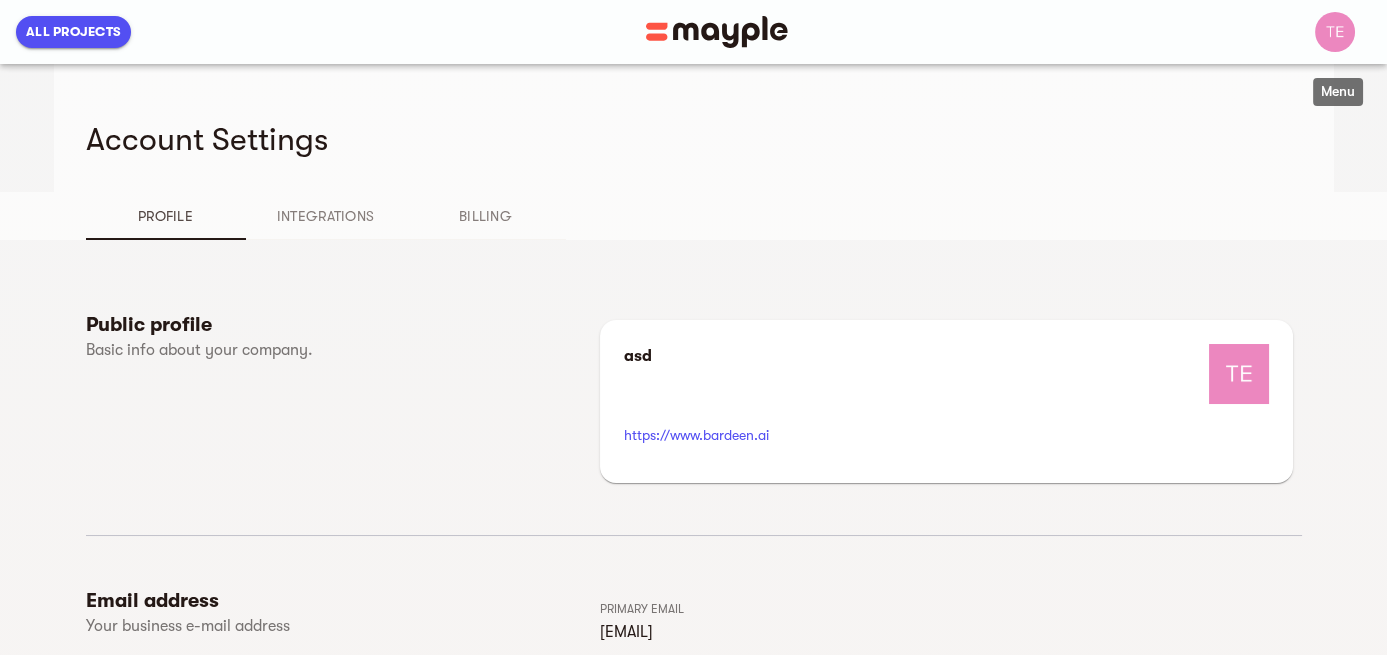 click at bounding box center [1335, 32] 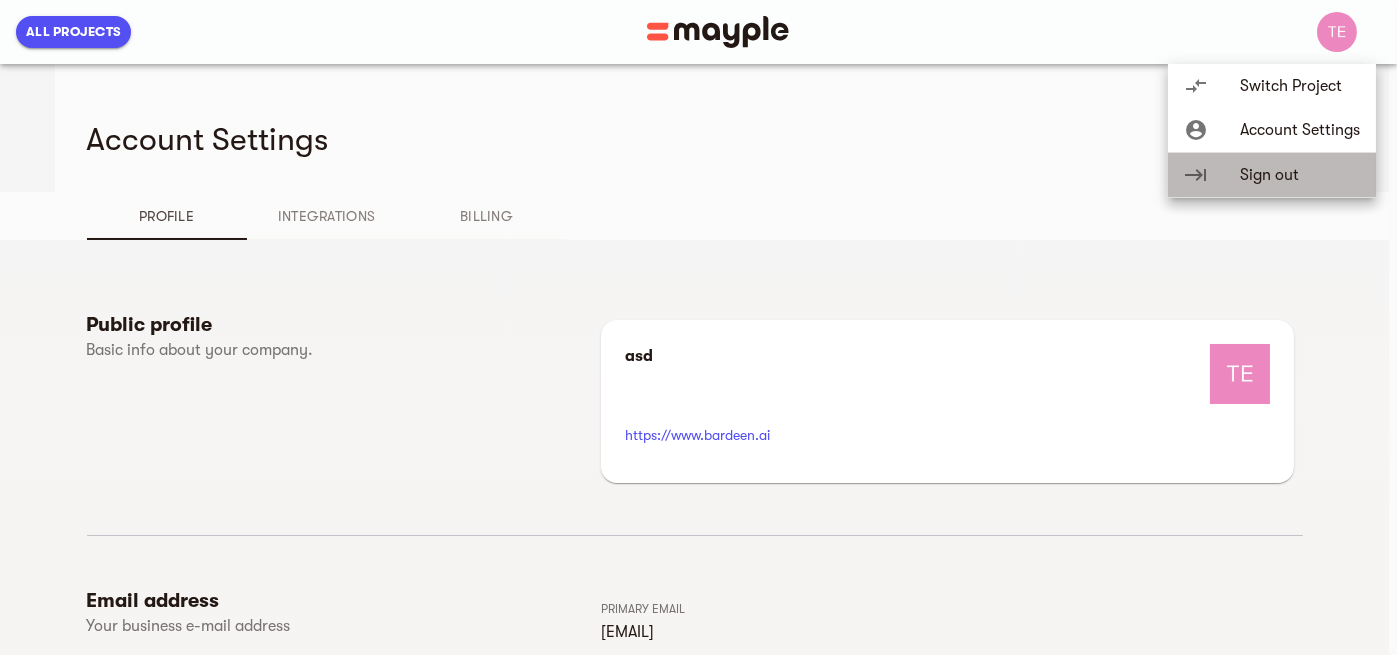 click on "Sign out" at bounding box center (1300, 175) 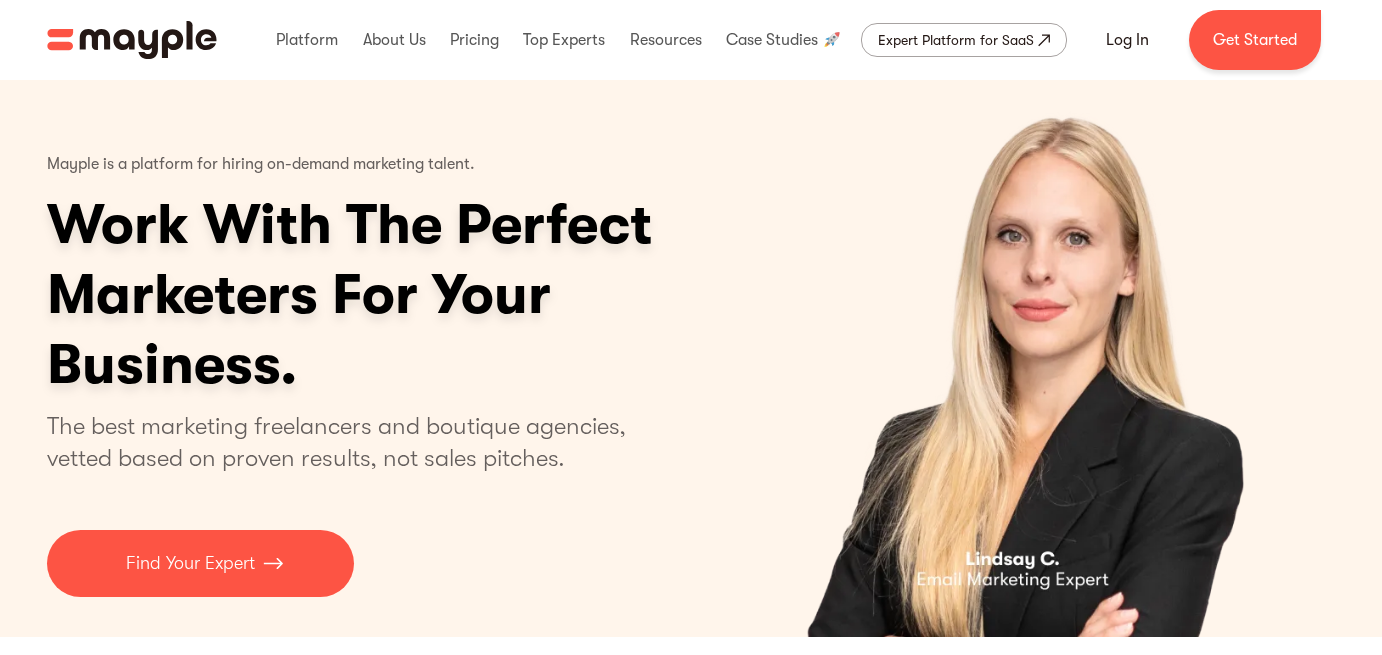scroll, scrollTop: 0, scrollLeft: 0, axis: both 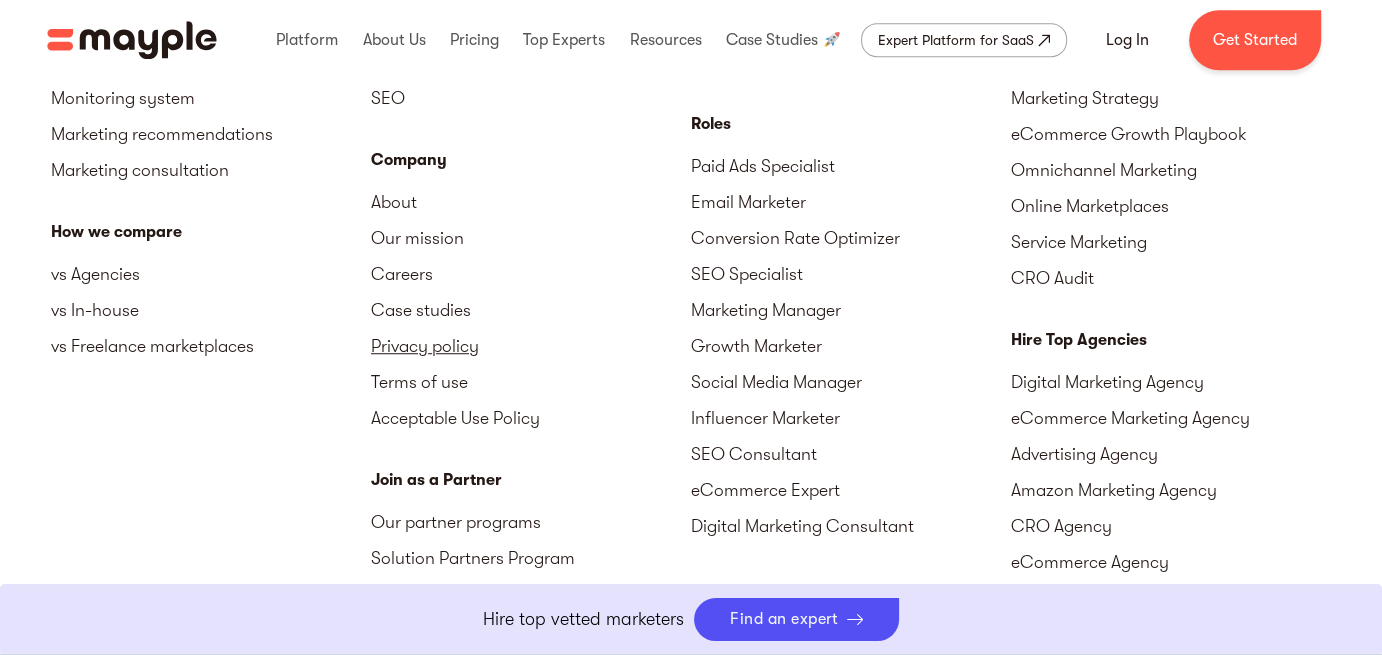 click on "Privacy policy" at bounding box center [531, 346] 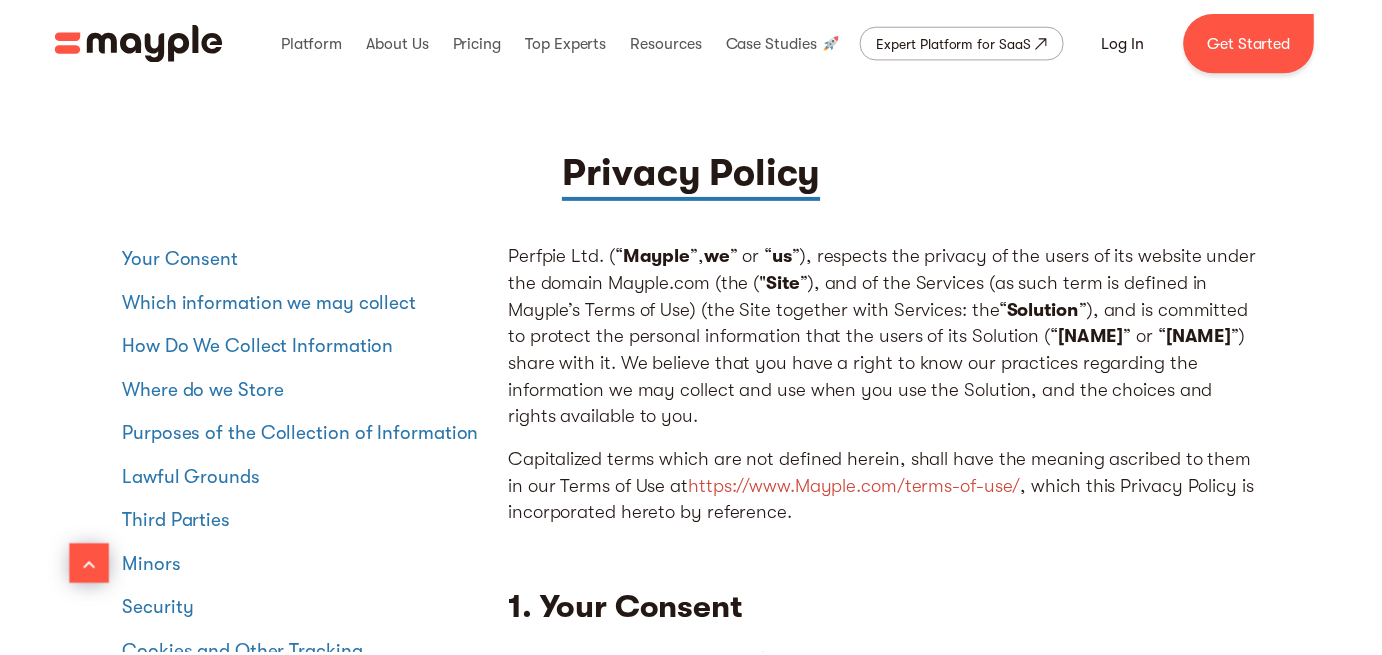 scroll, scrollTop: 0, scrollLeft: 0, axis: both 